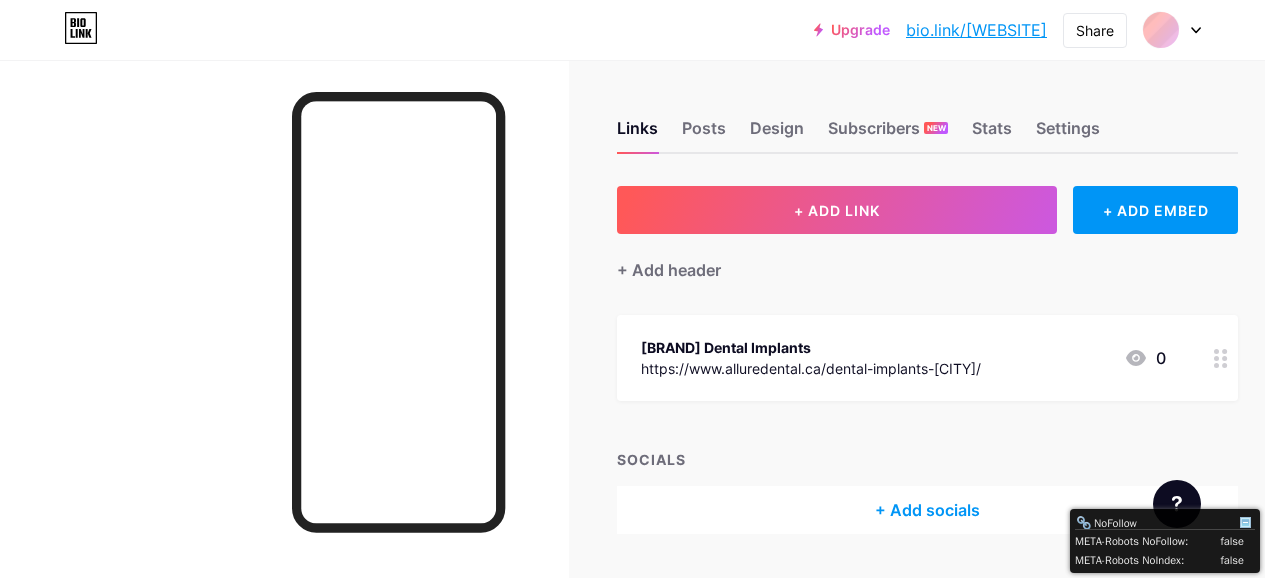 scroll, scrollTop: 0, scrollLeft: 0, axis: both 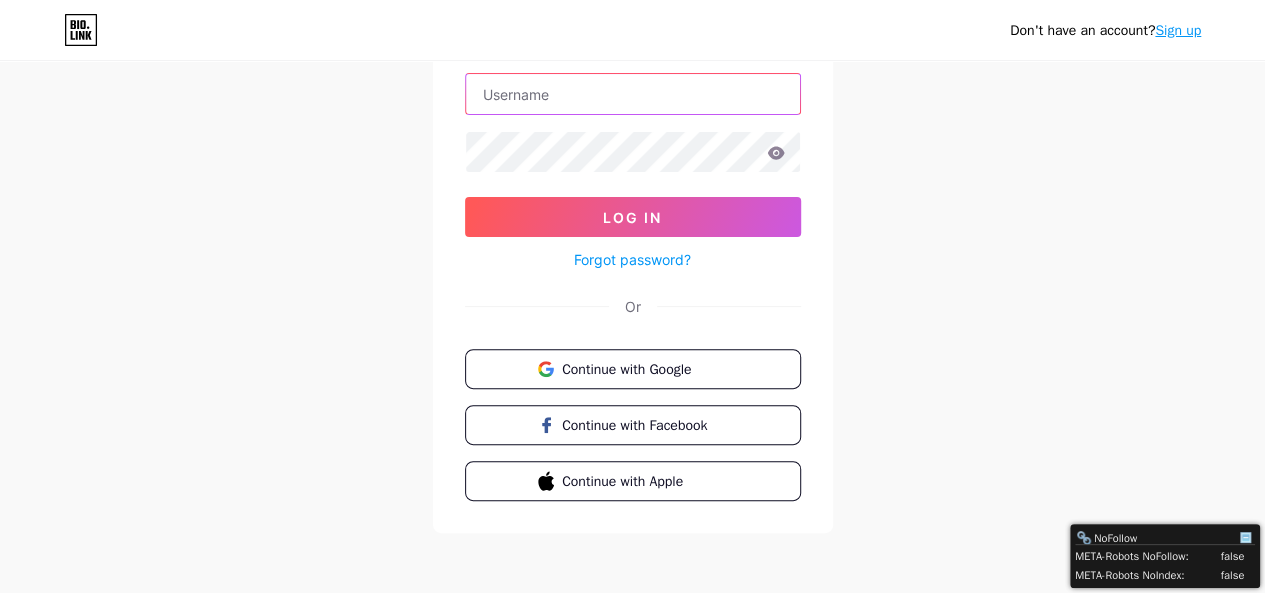 type on "[BRAND]@[DOMAIN]" 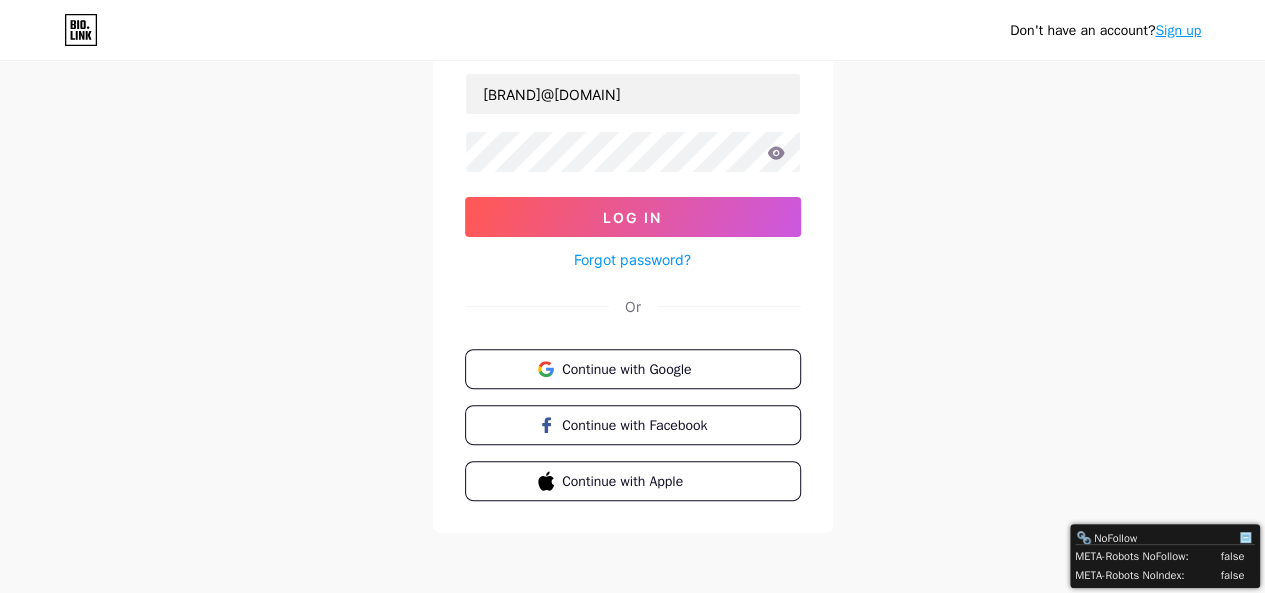 click on "Don't have an account?  Sign up" at bounding box center [1105, 30] 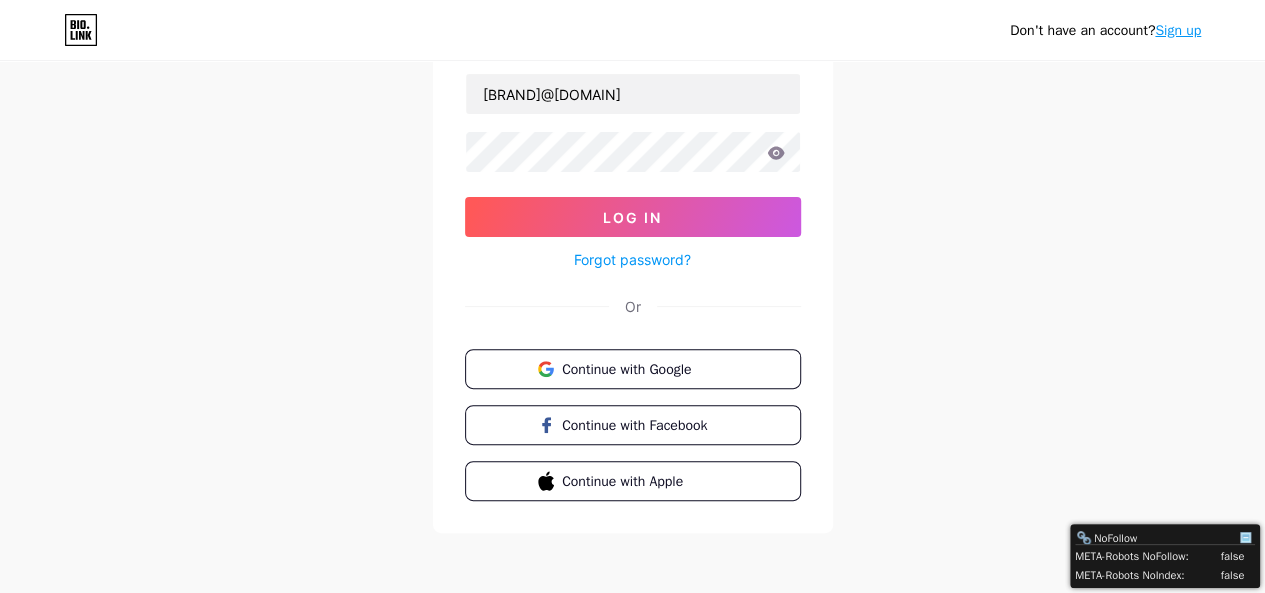 click on "Sign up" at bounding box center [1178, 30] 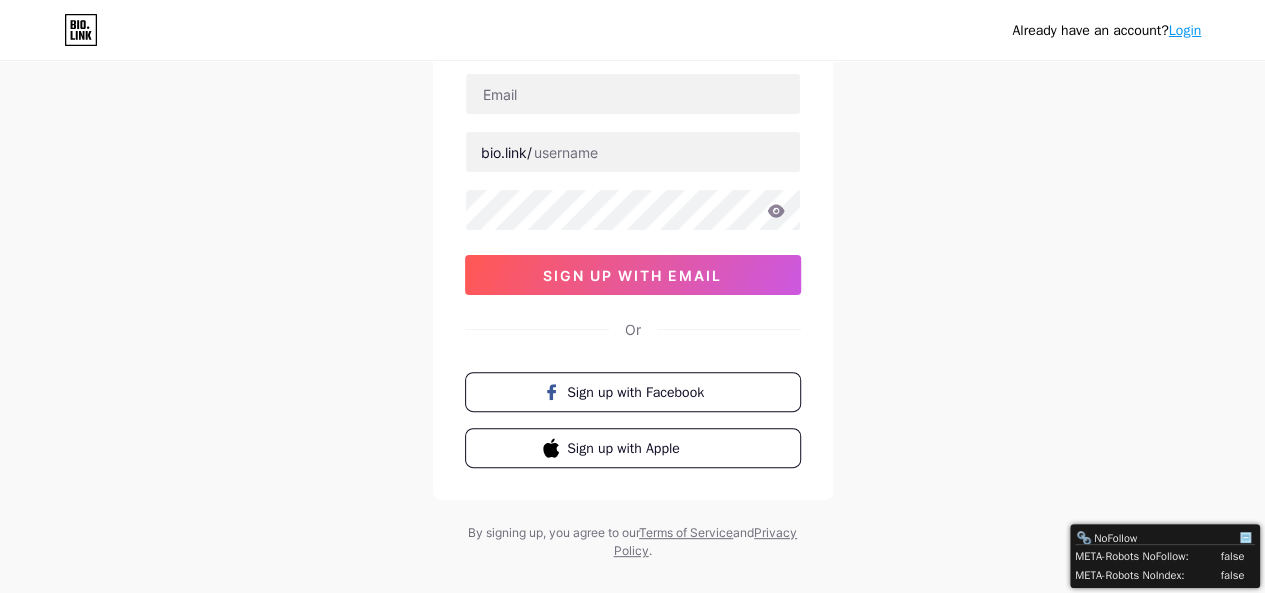 scroll, scrollTop: 0, scrollLeft: 0, axis: both 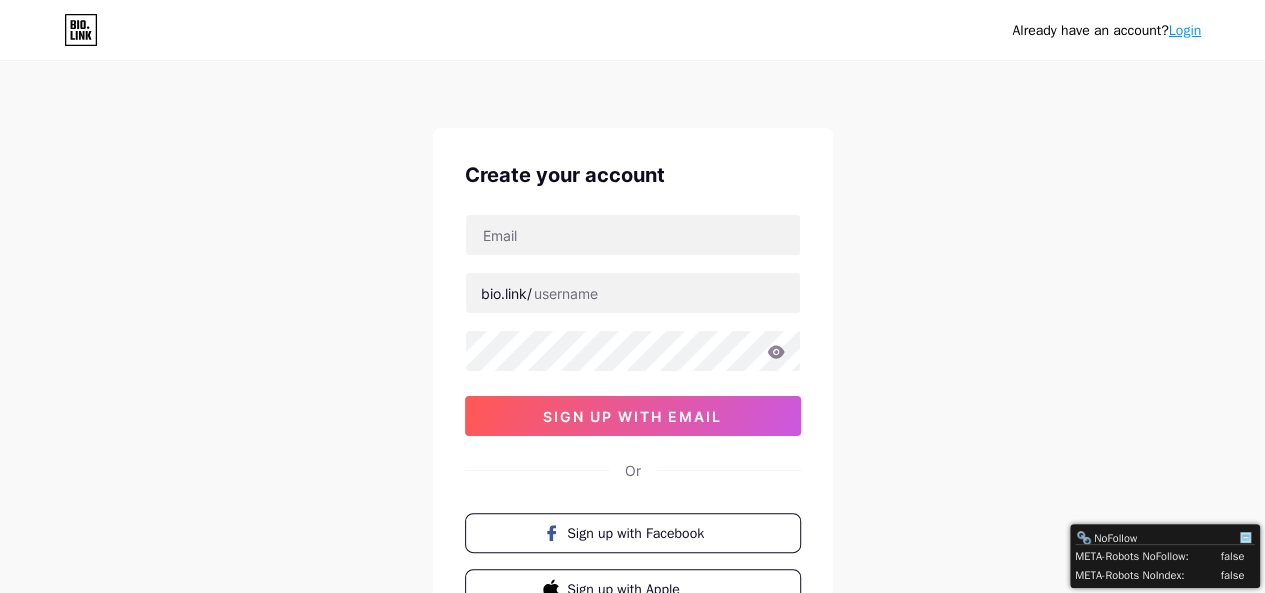 click on "Create your account         bio.link/                       sign up with email         Or       Sign up with Facebook
Sign up with Apple" at bounding box center [633, 384] 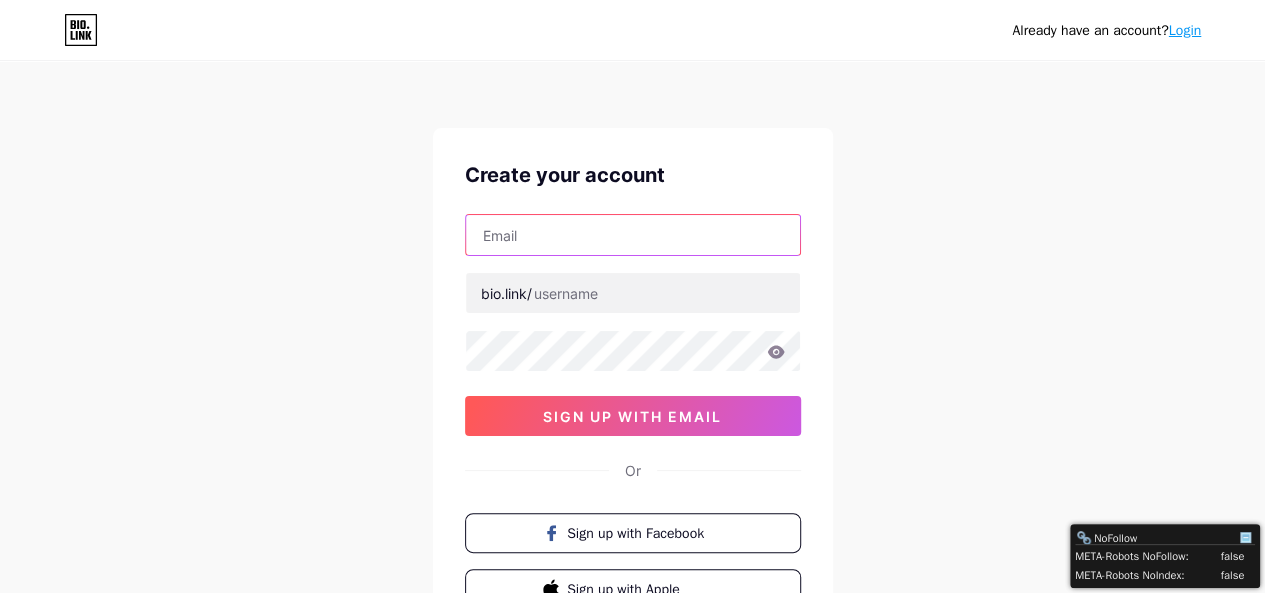 paste on "allu.redental236@gmail.com" 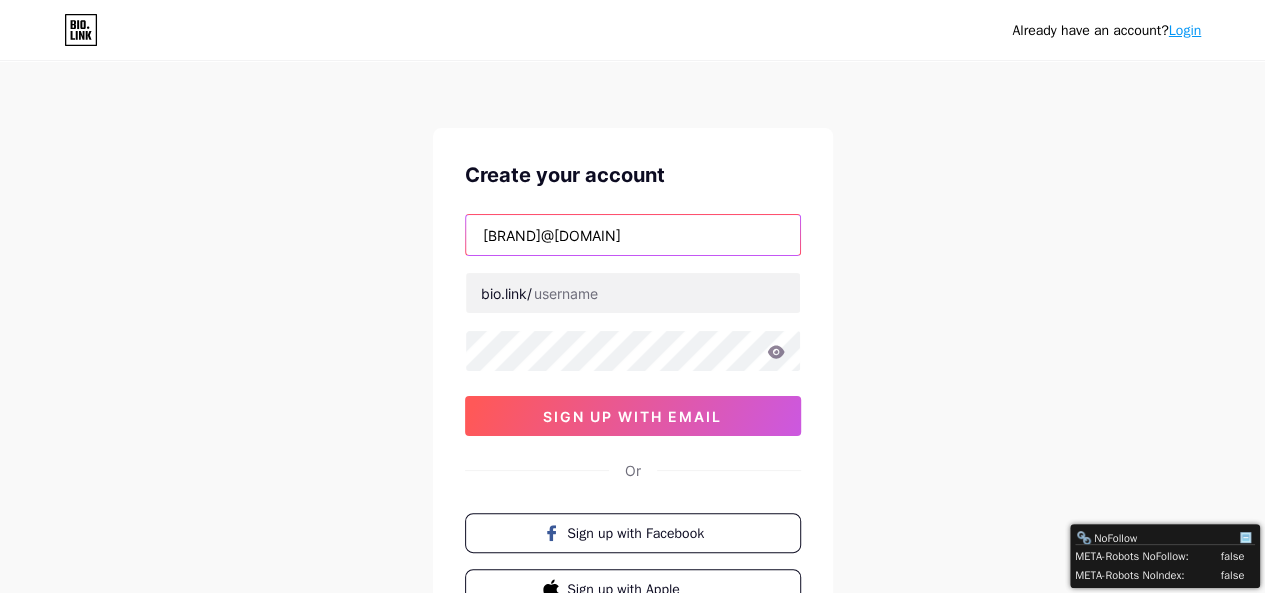 type on "allu.redental236@gmail.com" 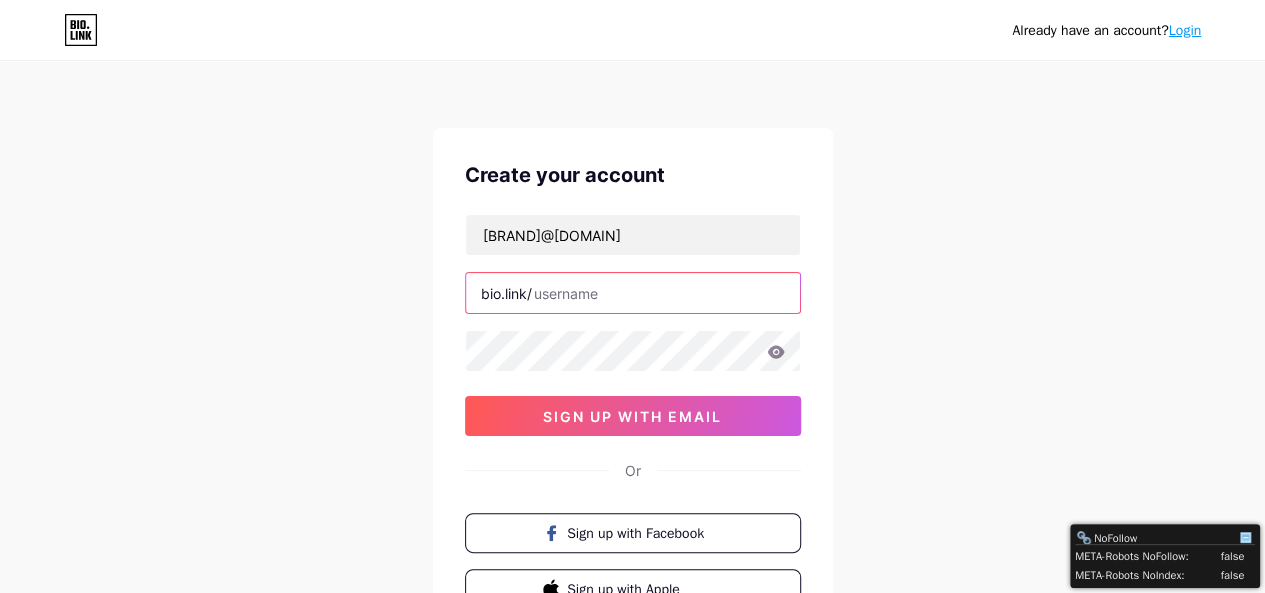 click at bounding box center (633, 293) 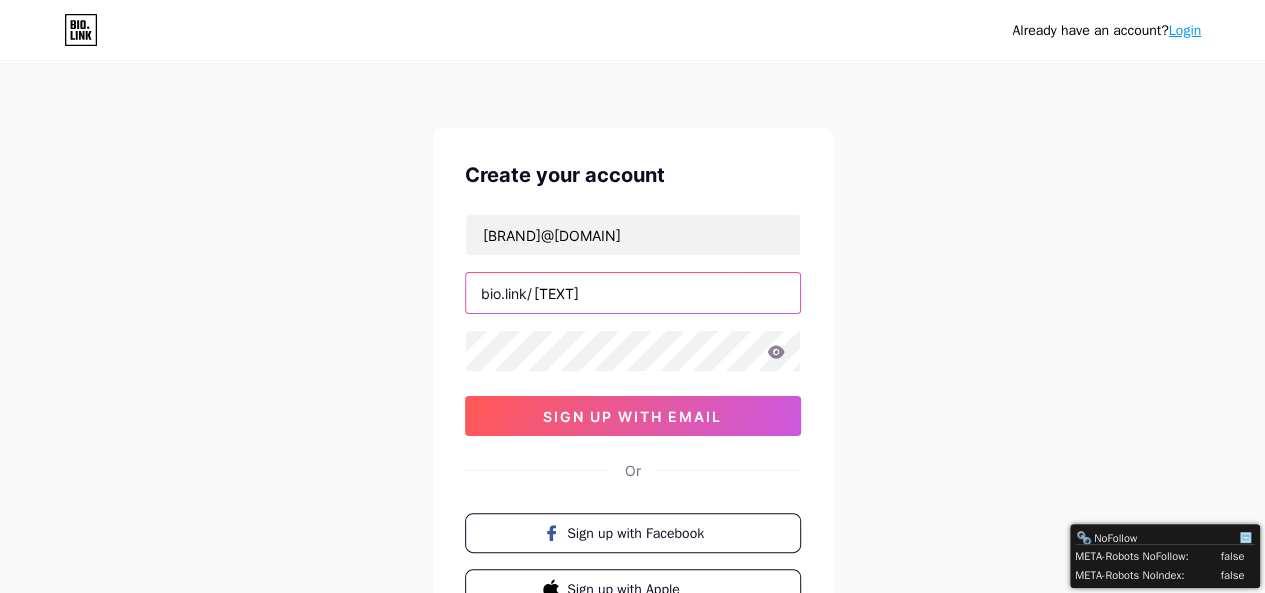 type on "dentistinwhitby" 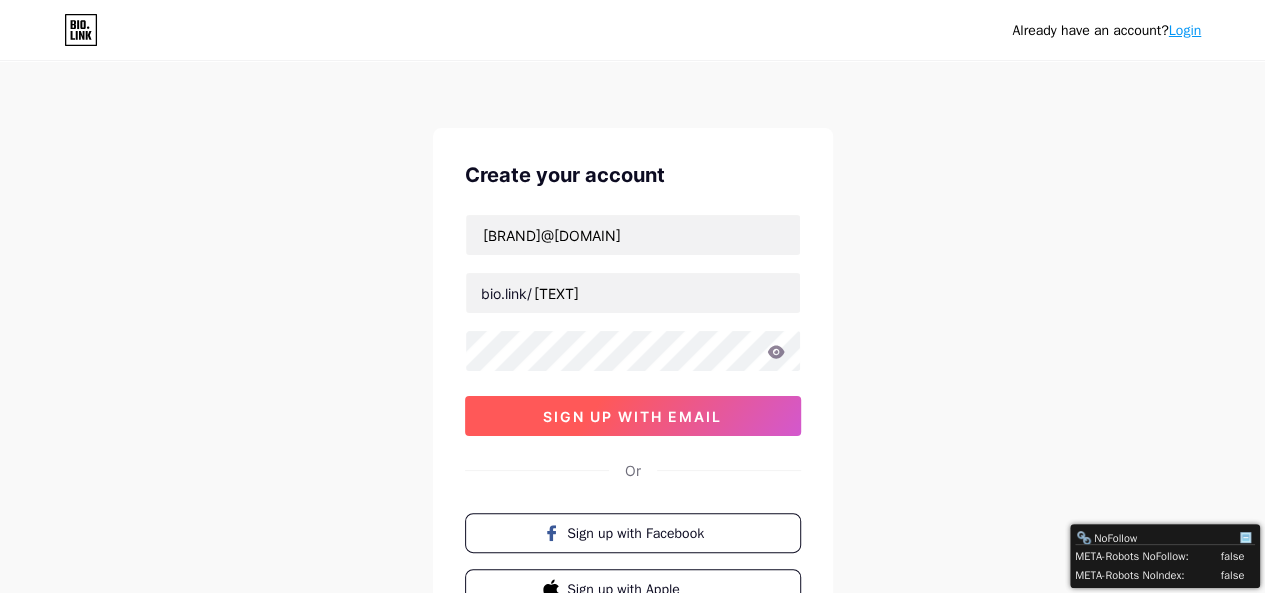 click on "sign up with email" at bounding box center [633, 416] 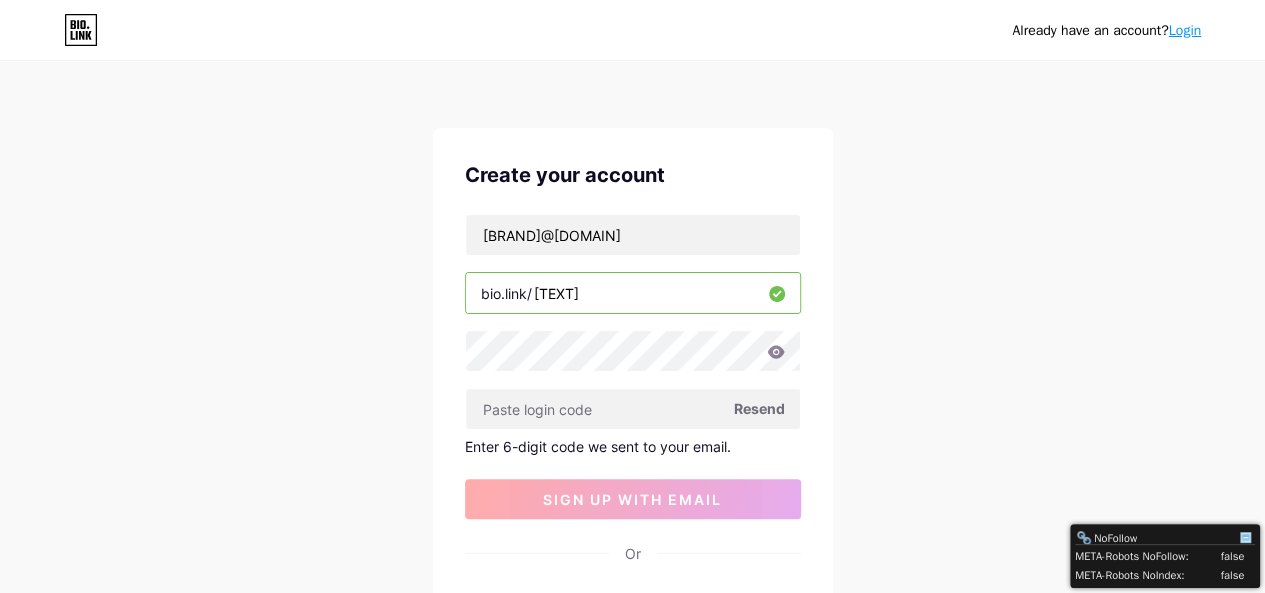 click on "dentistinwhitby" at bounding box center (633, 293) 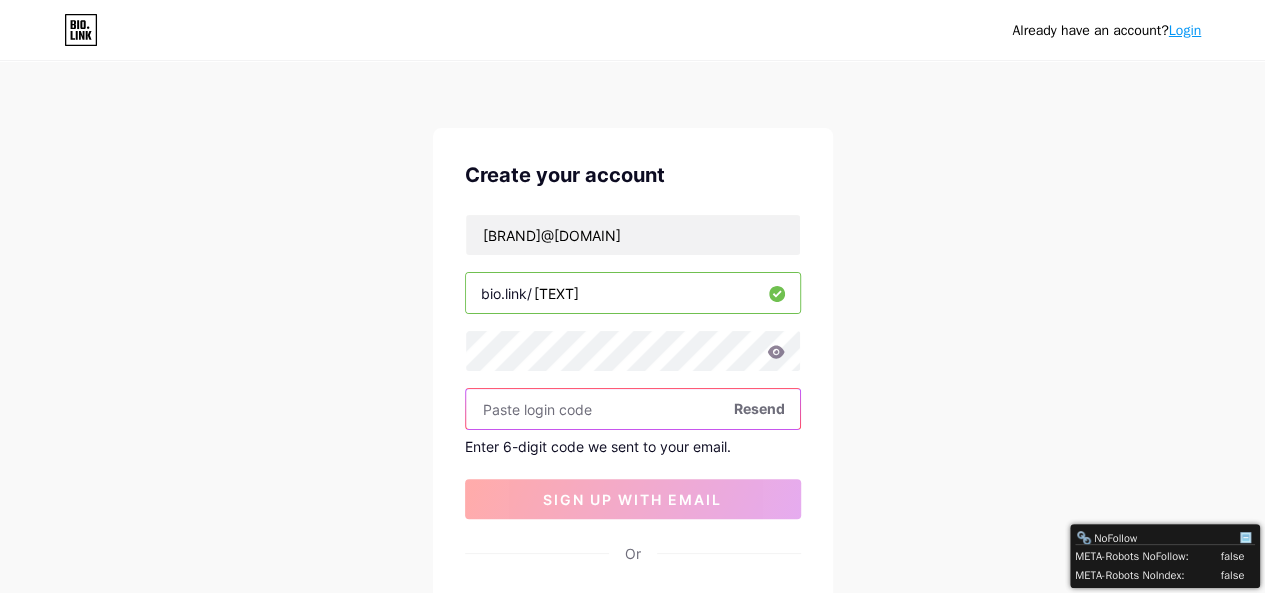 click at bounding box center [633, 409] 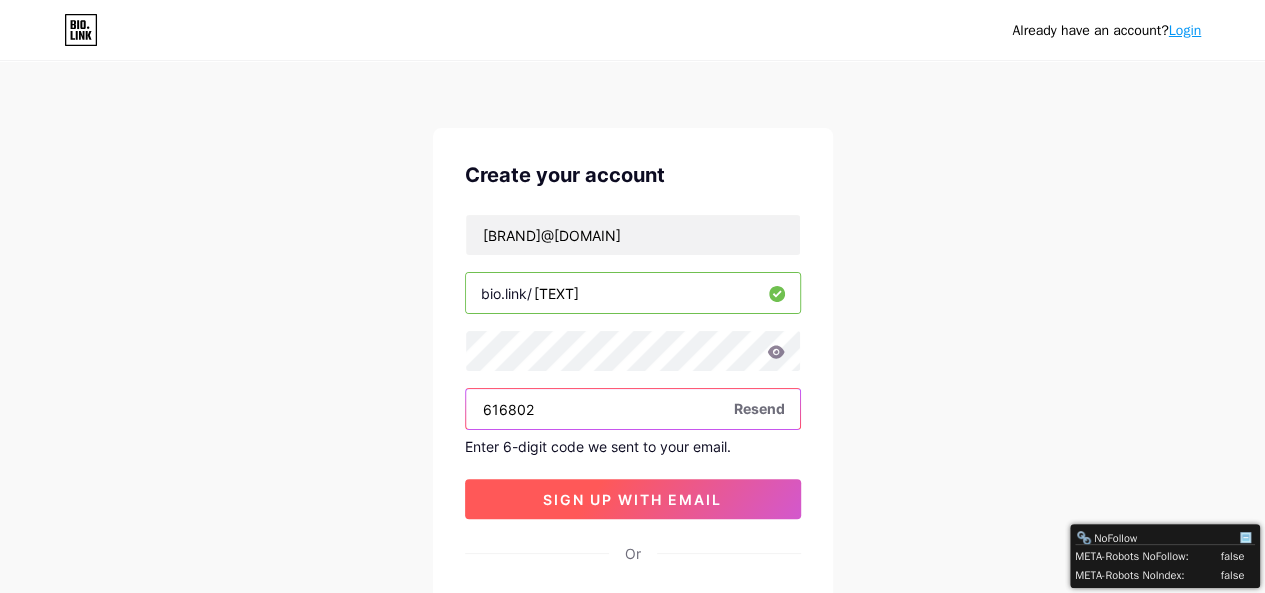 type on "616802" 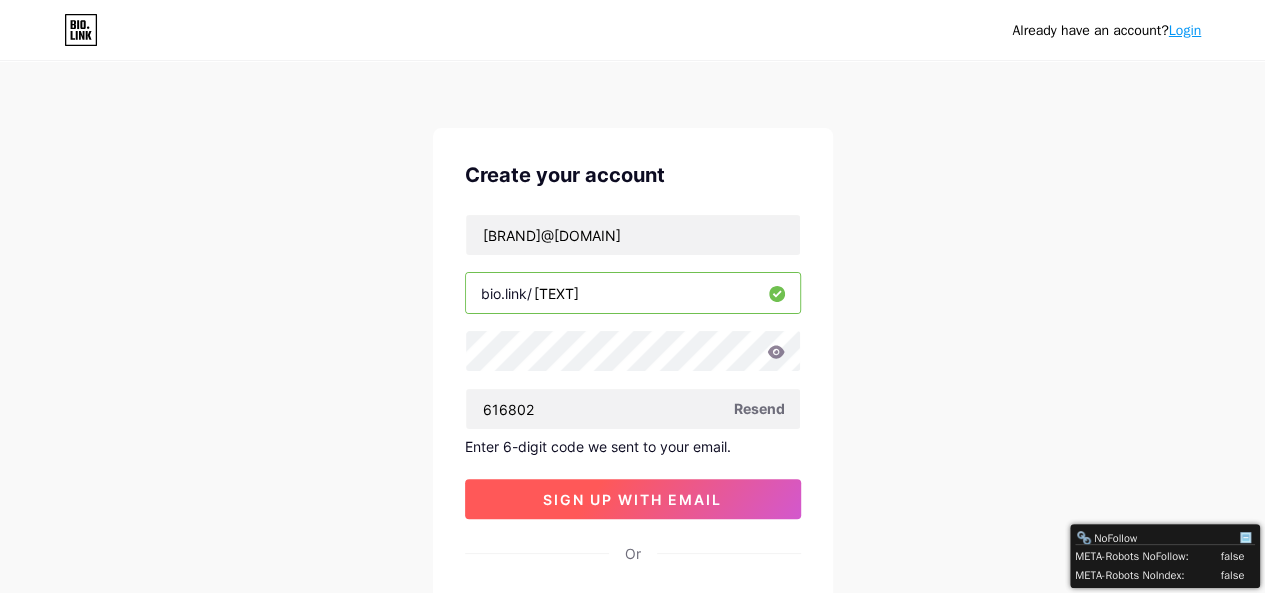 click on "sign up with email" at bounding box center (633, 499) 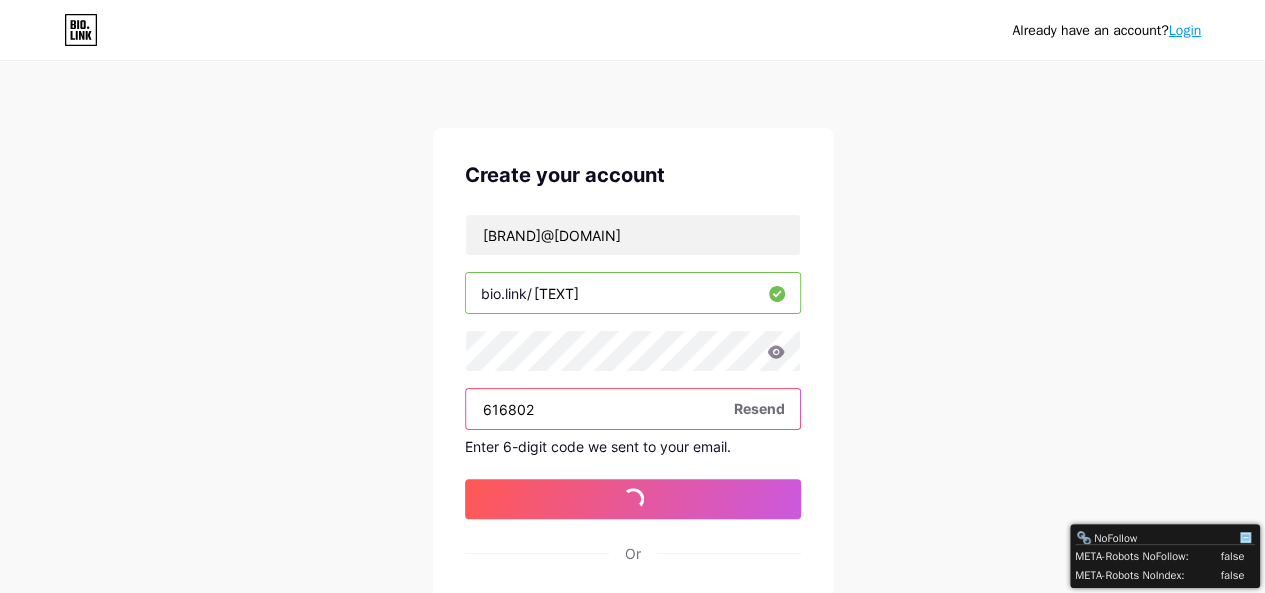 click on "616802" at bounding box center [633, 409] 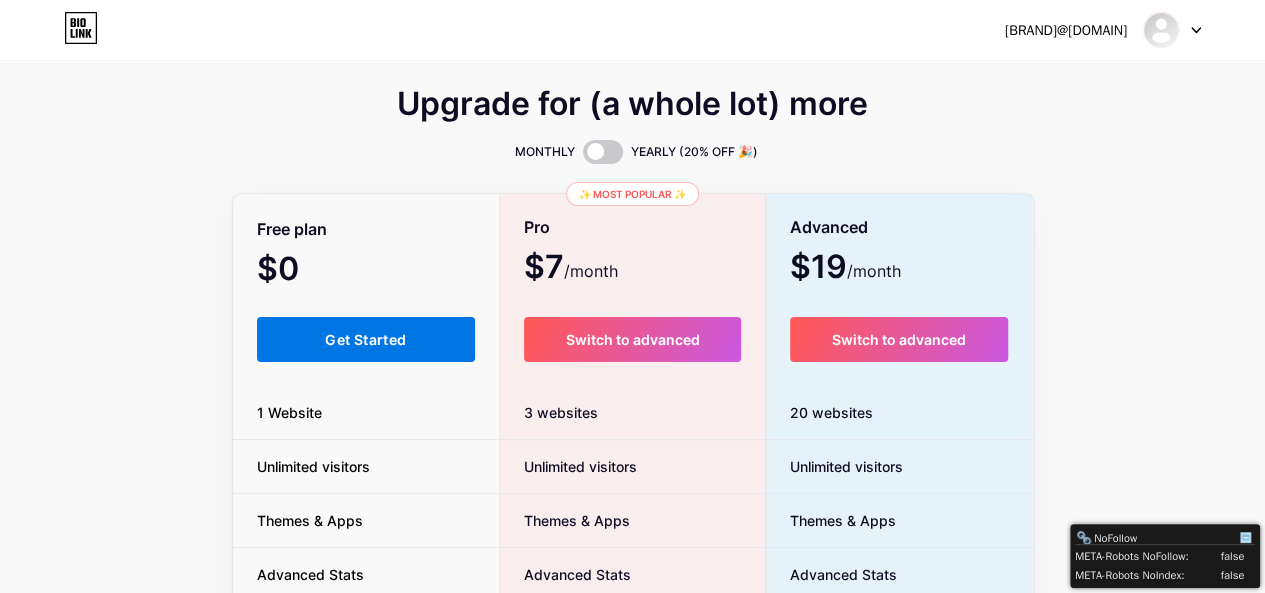 click on "Get Started" at bounding box center (365, 339) 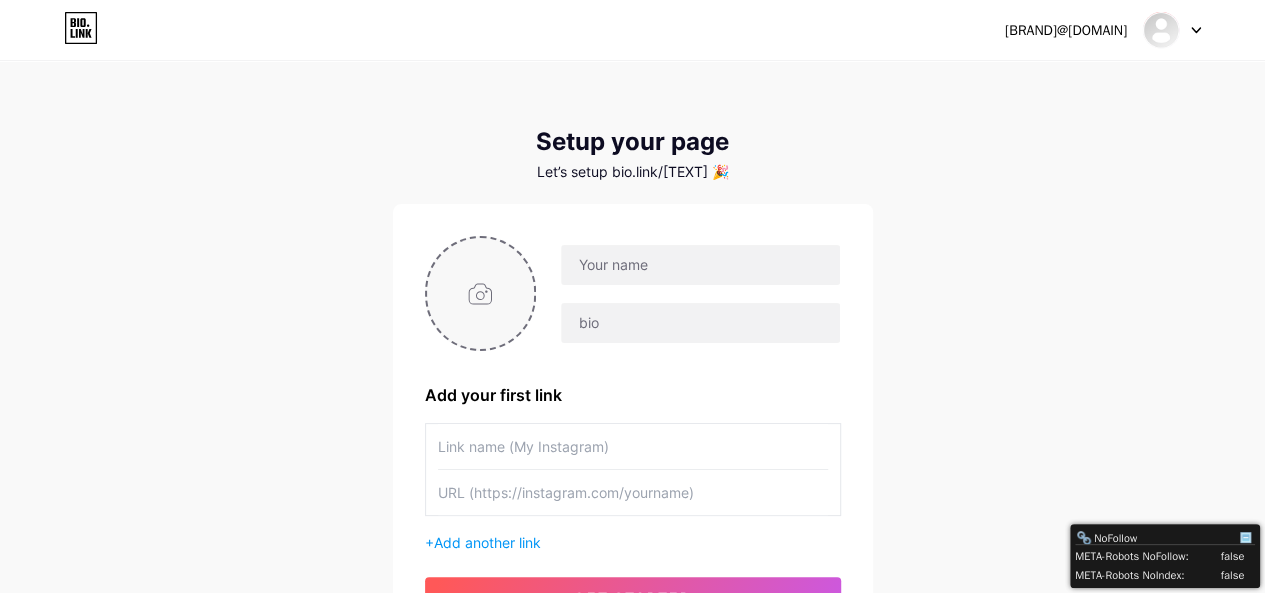 click at bounding box center [481, 293] 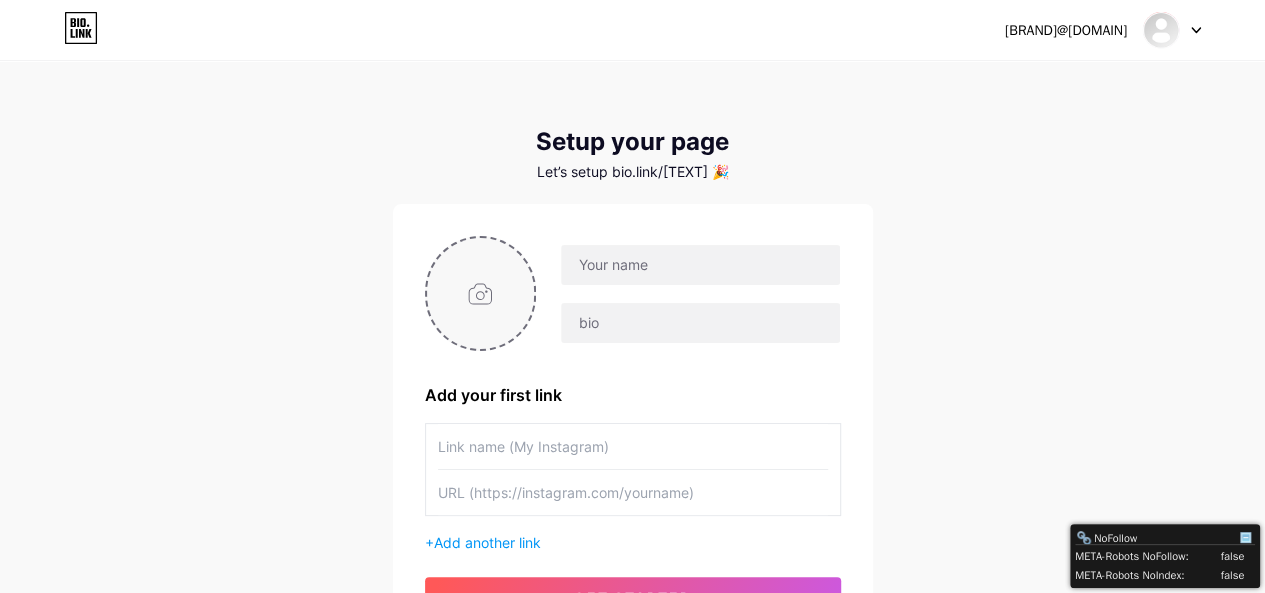 type on "C:\fakepath\alluredental.jpg" 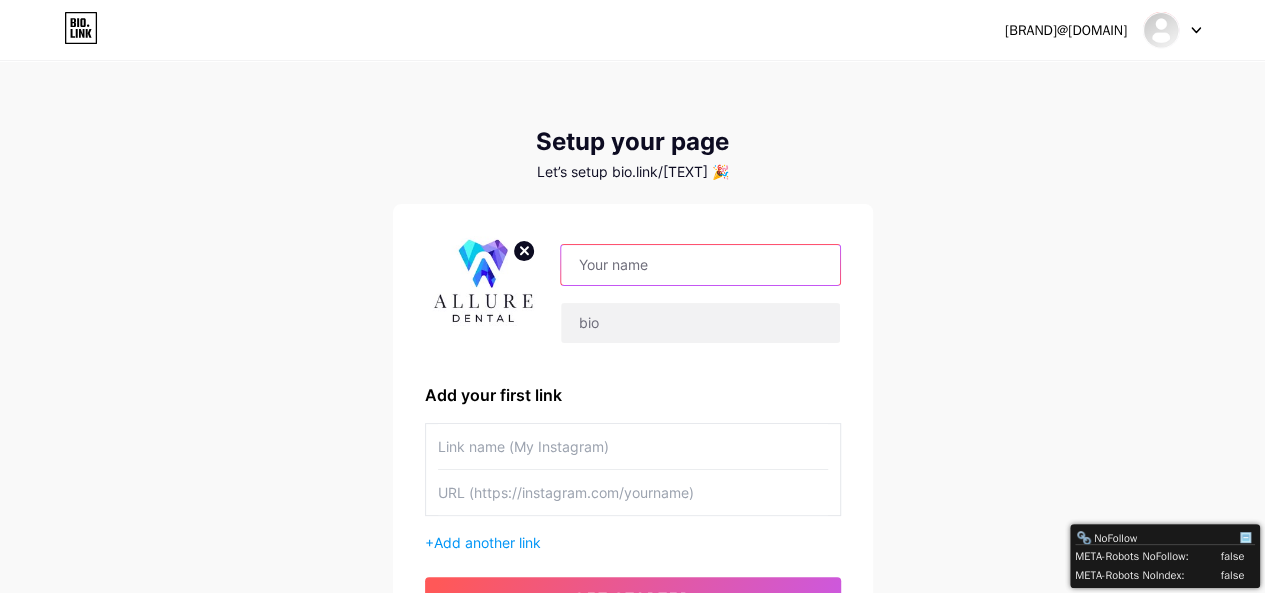 click at bounding box center [700, 265] 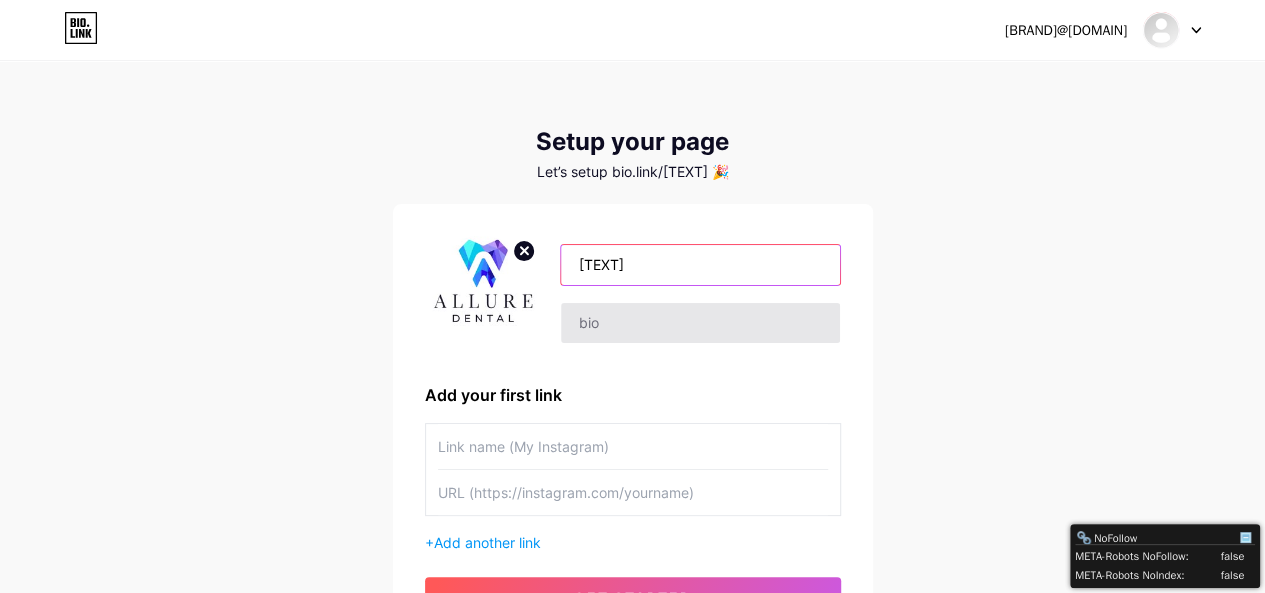 type on "dentistinwhitby" 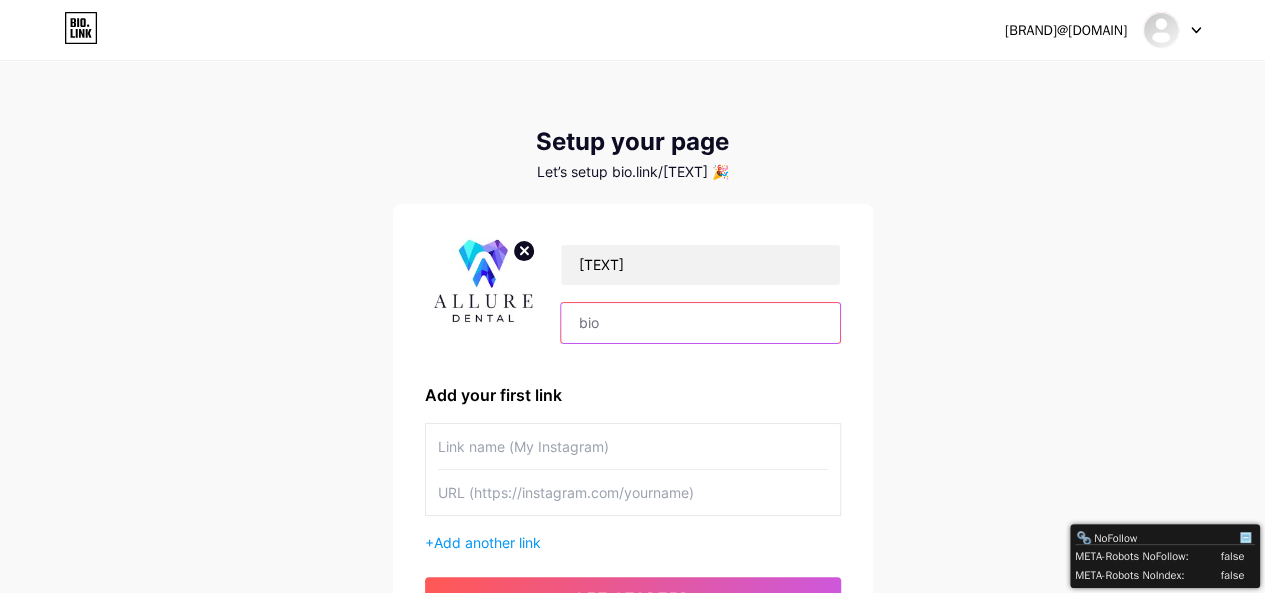 click at bounding box center (700, 323) 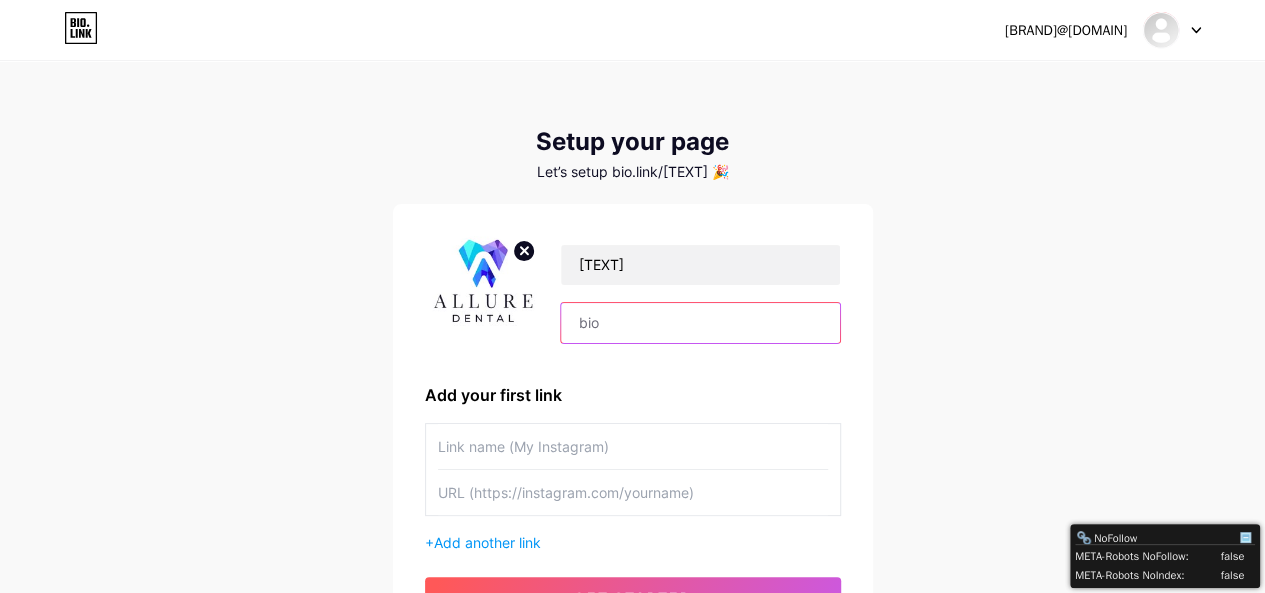 paste on "Allure Dental is your trusted destination for comprehensive dental care, proudly serving patients in Whitby and Pickering. Our clinic combines advanced technology with a personalized approach to deliver exceptional results across general, cosmetic, and restorative dentistry." 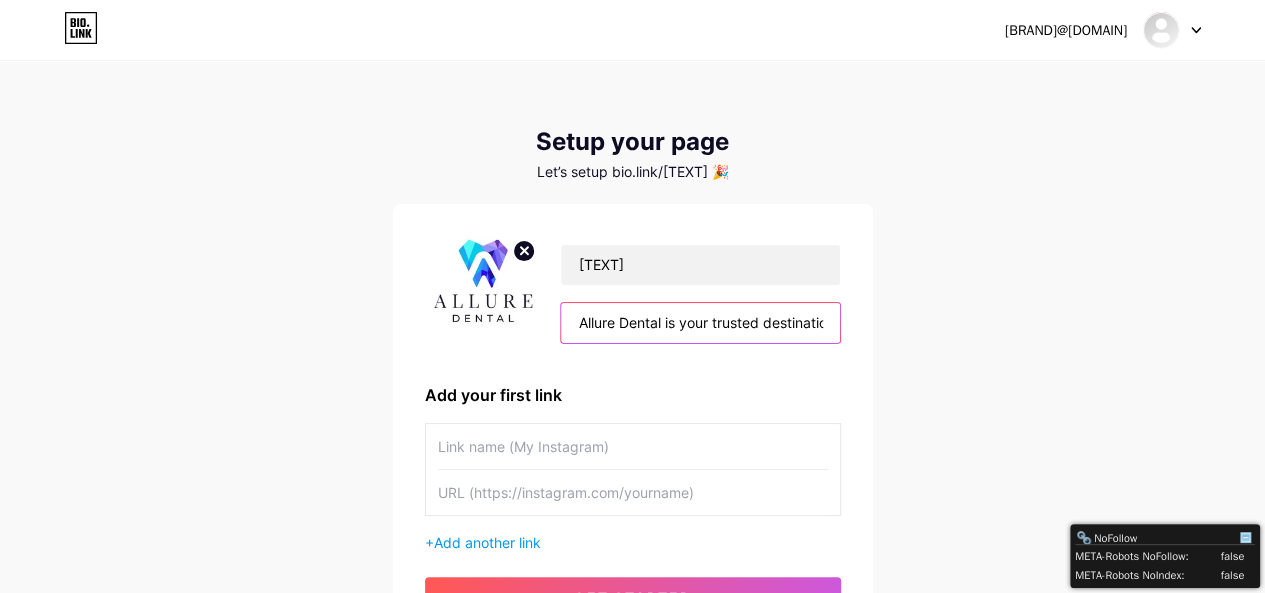 scroll, scrollTop: 0, scrollLeft: 1570, axis: horizontal 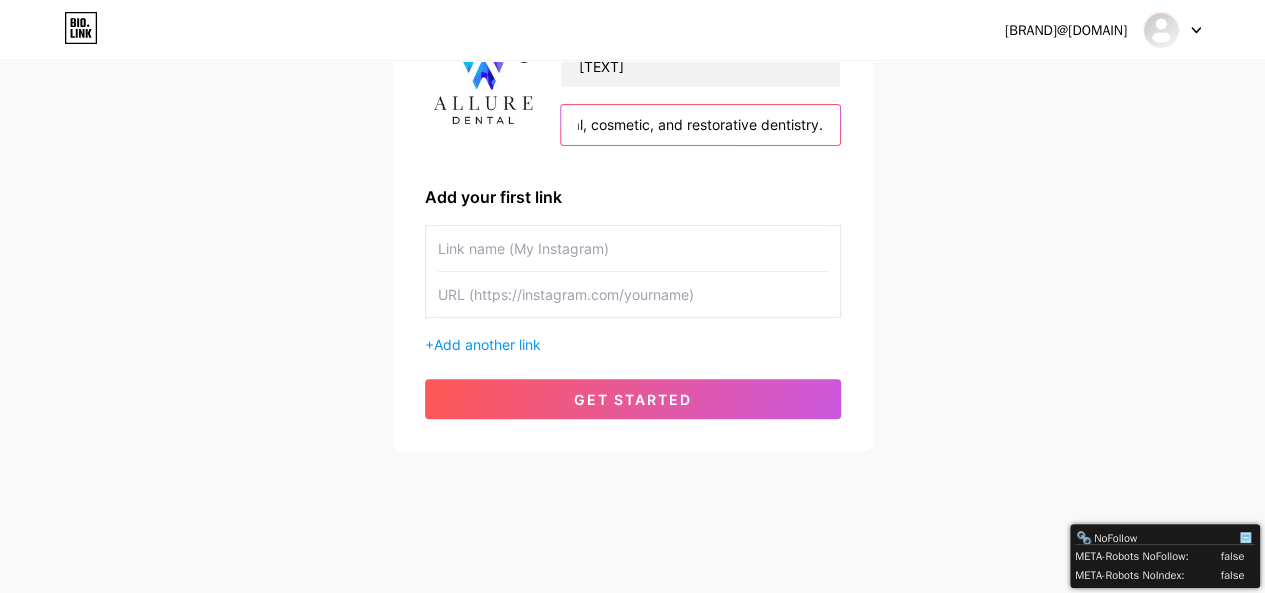 type on "Allure Dental is your trusted destination for comprehensive dental care, proudly serving patients in Whitby and Pickering. Our clinic combines advanced technology with a personalized approach to deliver exceptional results across general, cosmetic, and restorative dentistry." 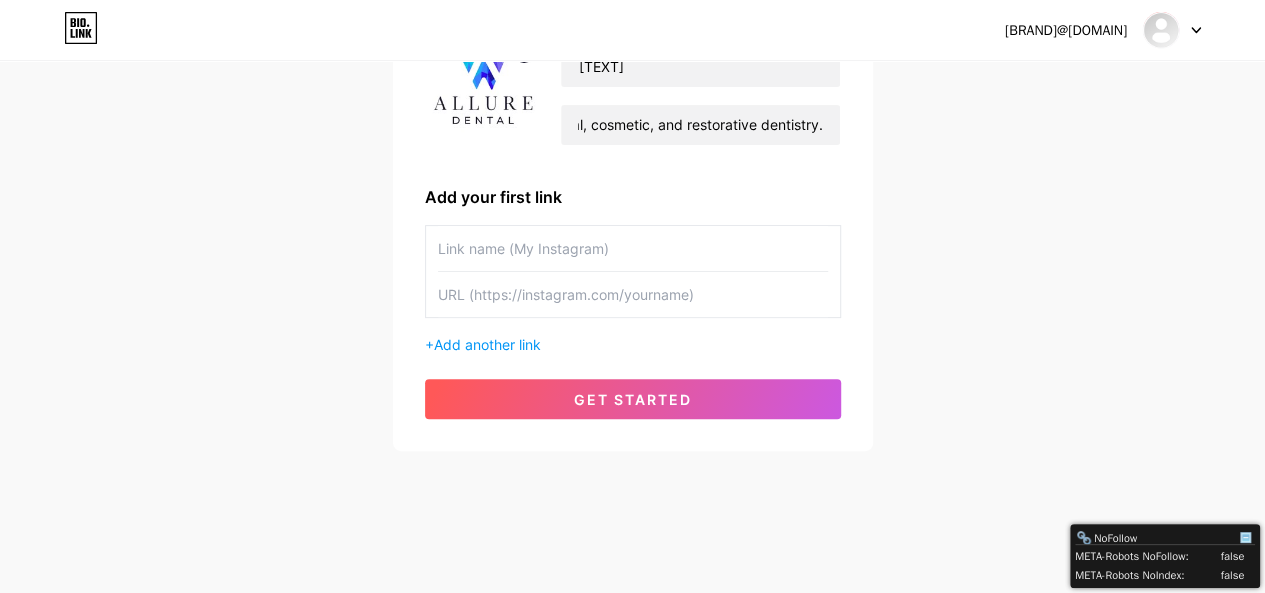 scroll, scrollTop: 0, scrollLeft: 0, axis: both 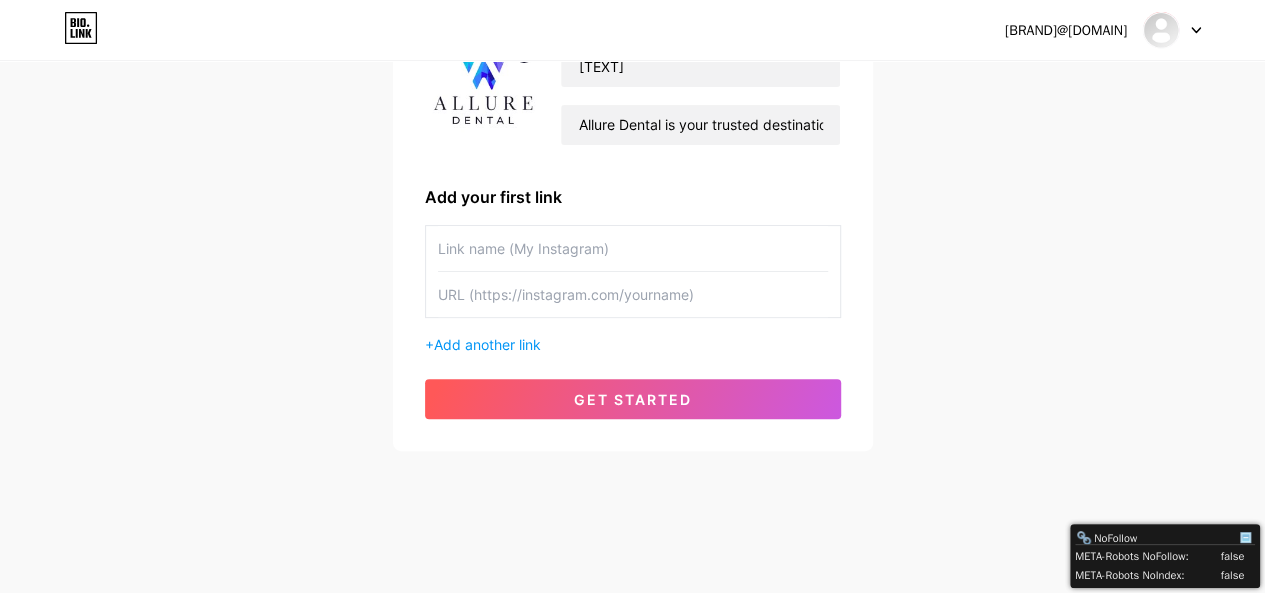 click at bounding box center (633, 248) 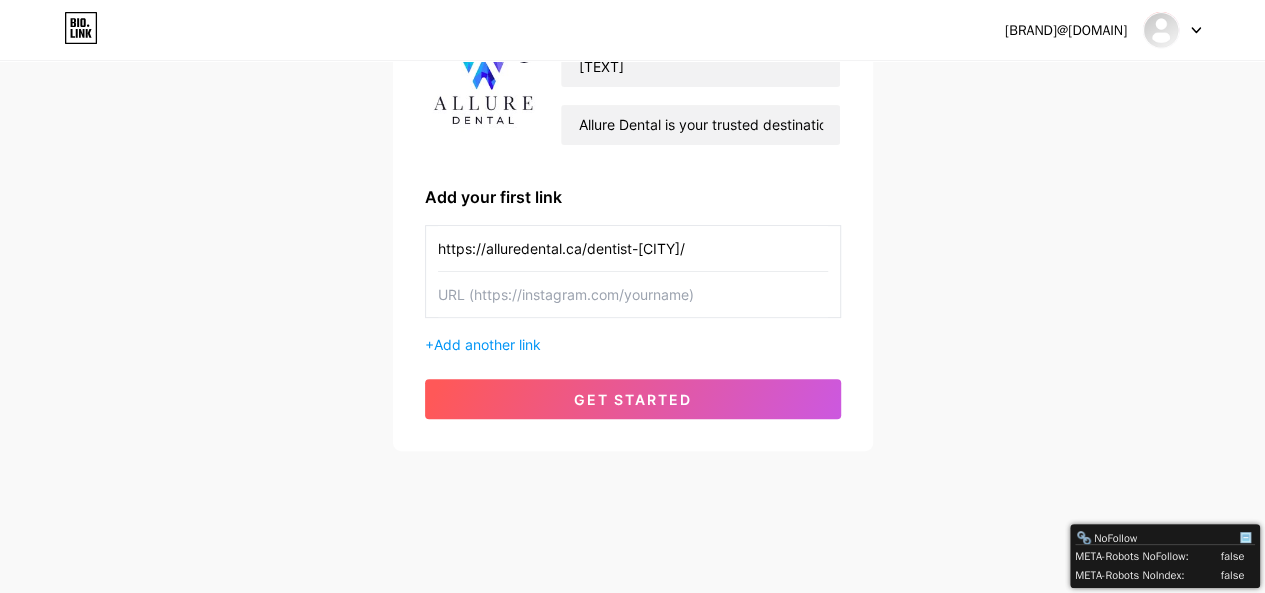 type 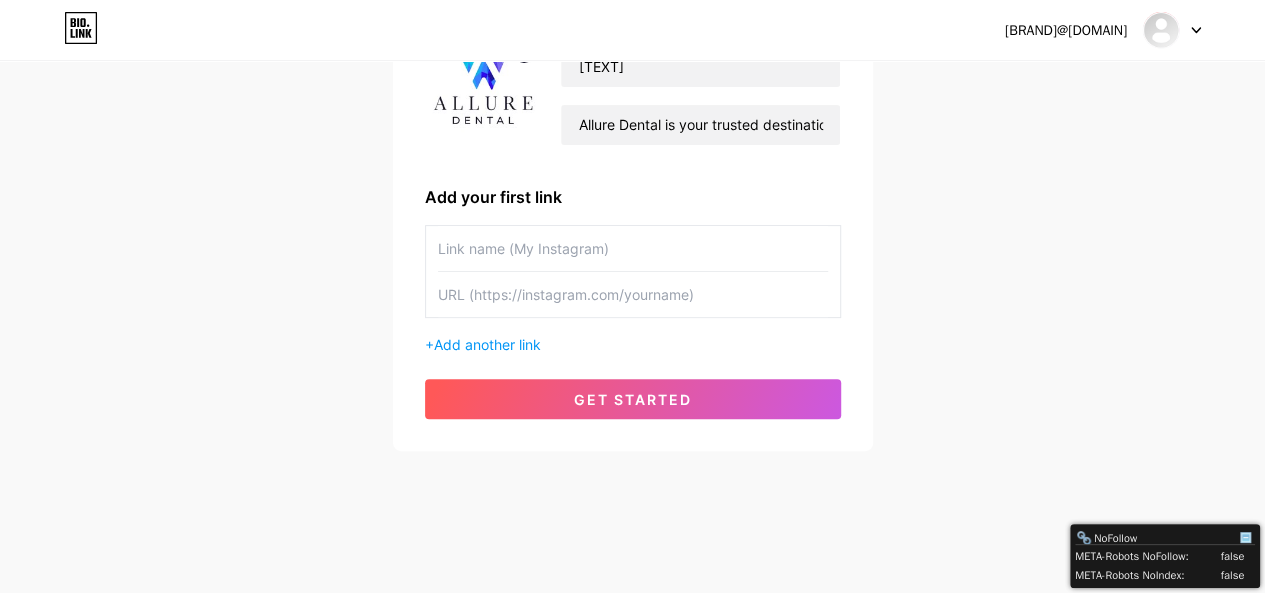click at bounding box center (633, 294) 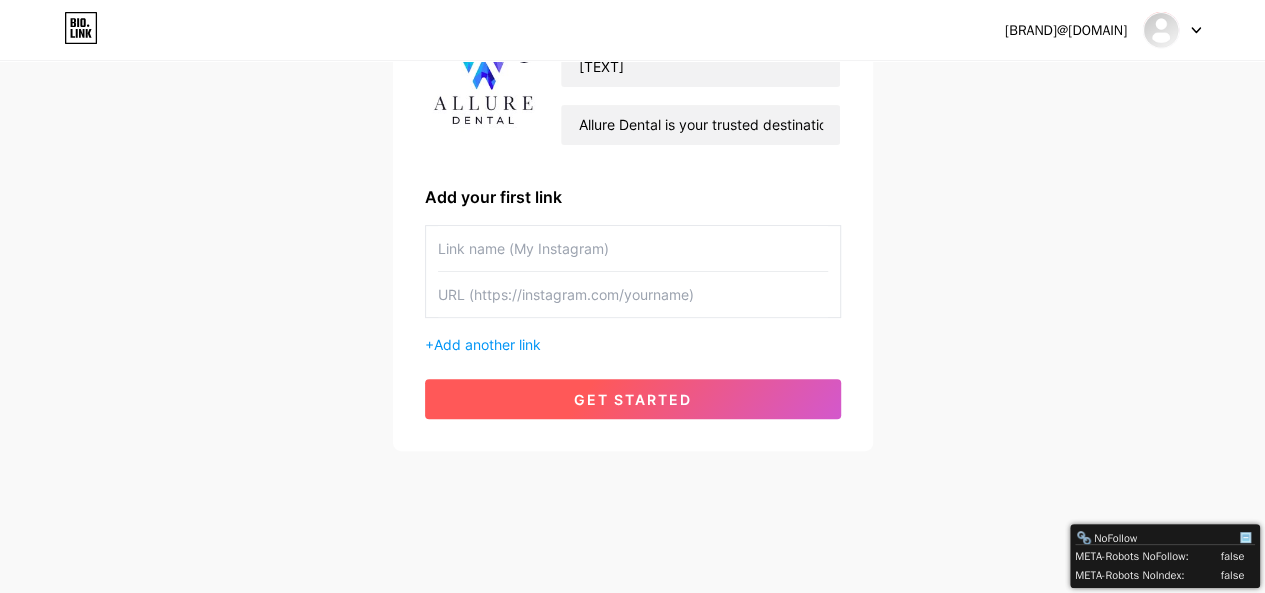 paste on "https://alluredental.ca/dentist-whitby/" 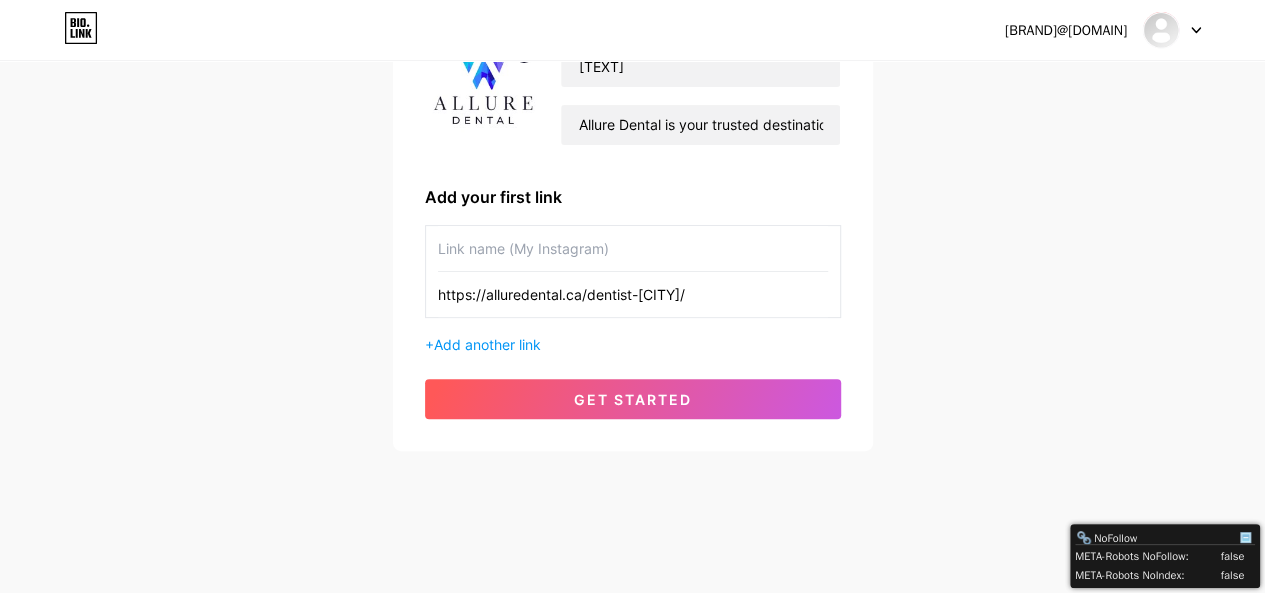 type on "https://alluredental.ca/dentist-whitby/" 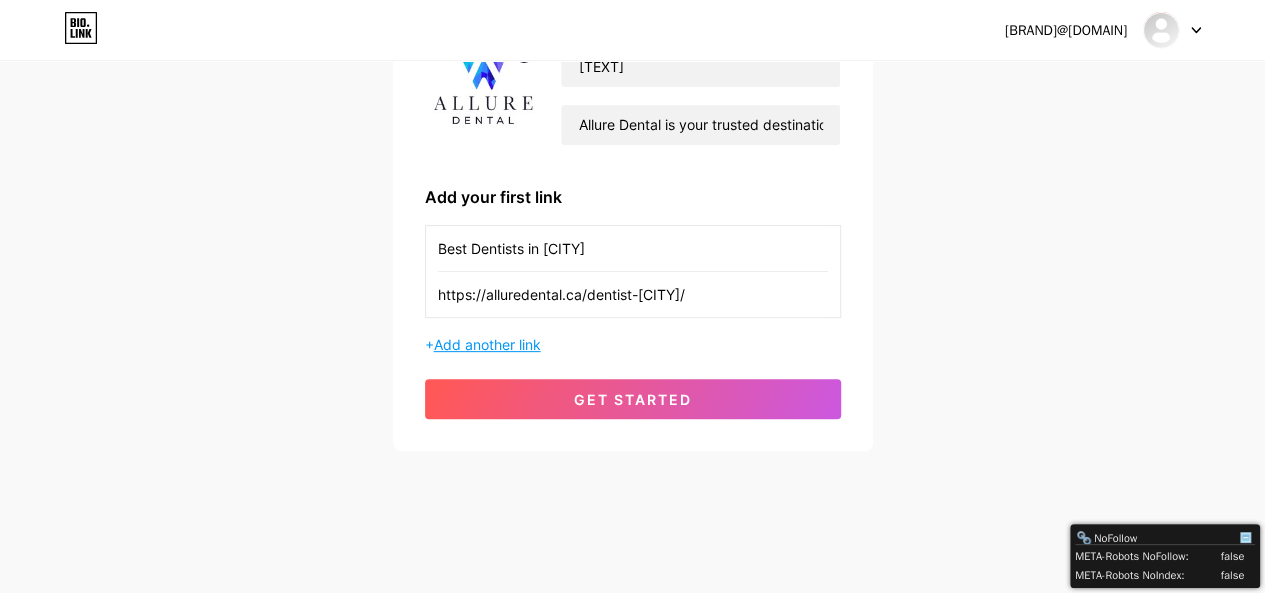 type on "Best Dentists in Whitby" 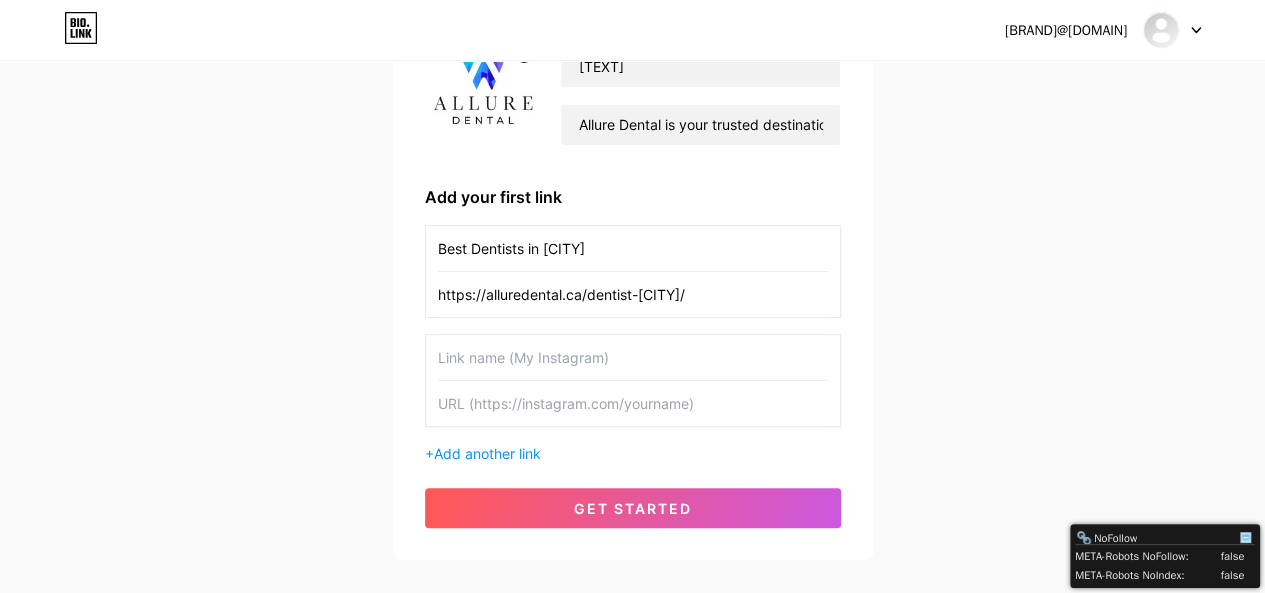 click at bounding box center [633, 403] 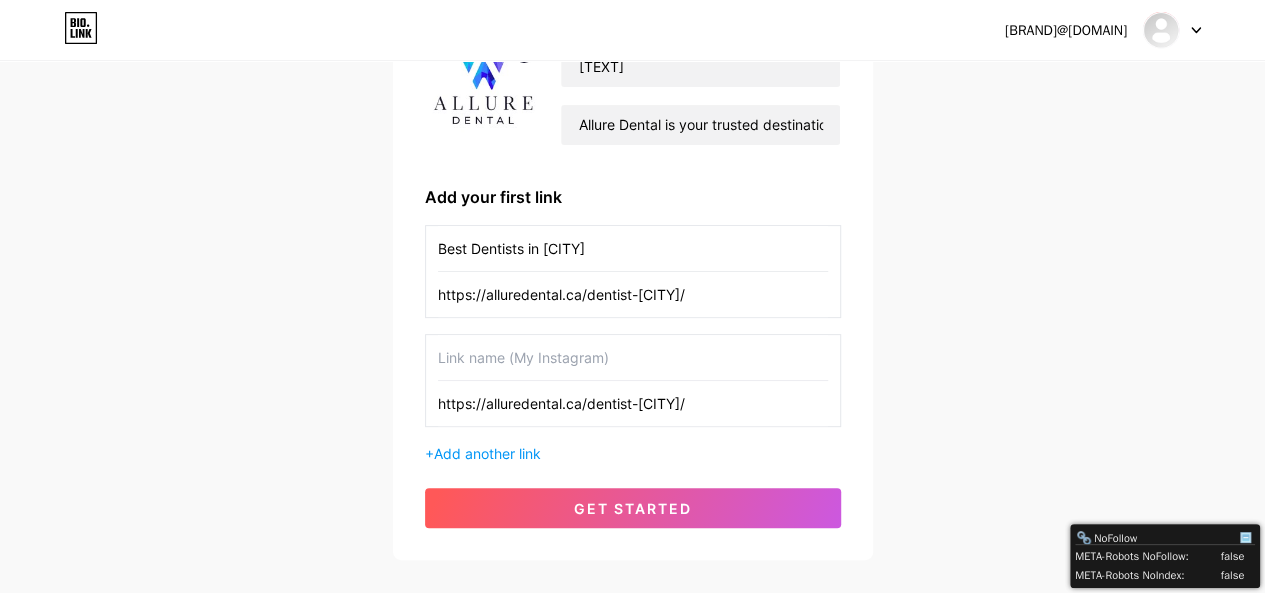 click on "https://alluredental.ca/dentist-whitby/" at bounding box center [633, 403] 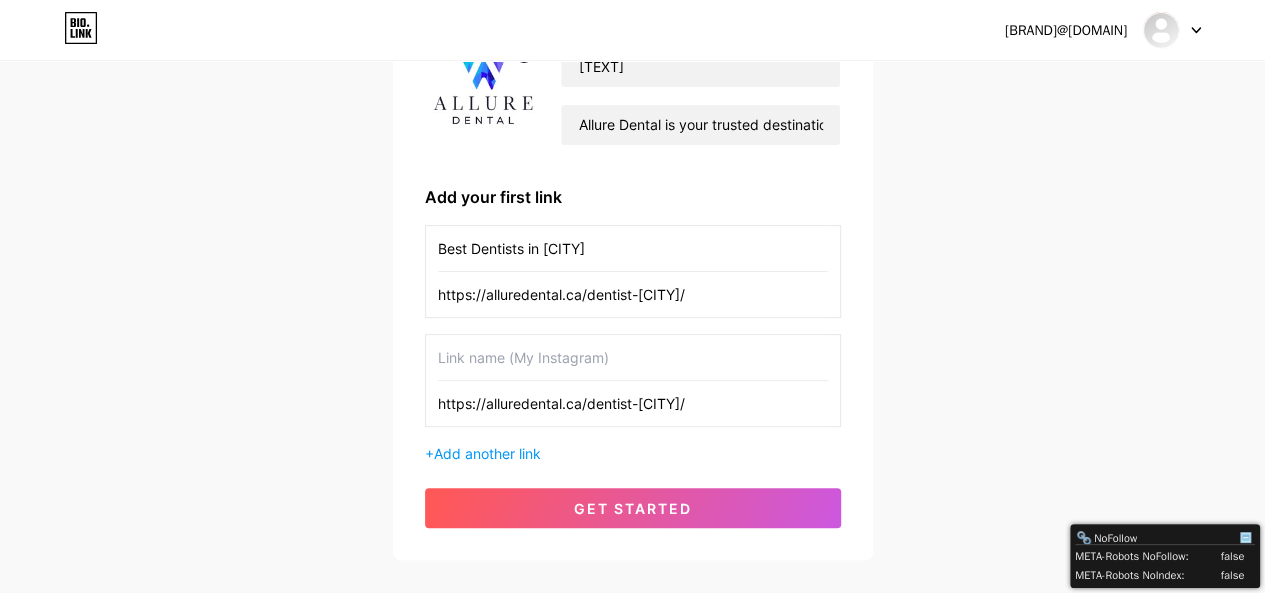 paste on "pickering" 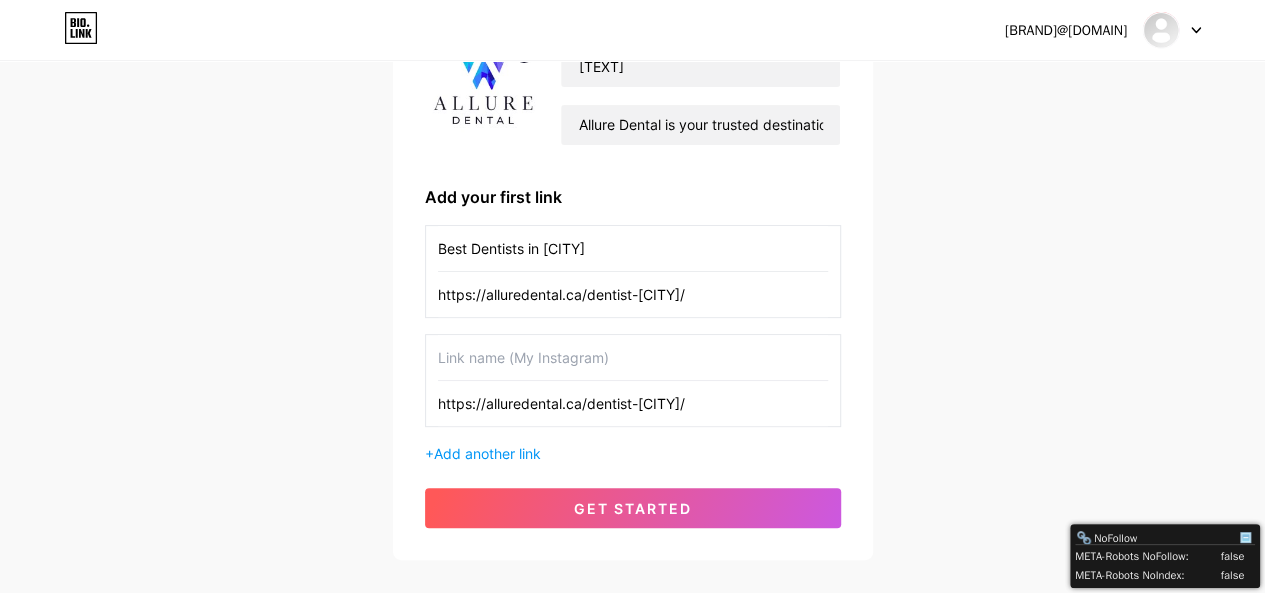 type on "https://alluredental.ca/dentist-pickering/" 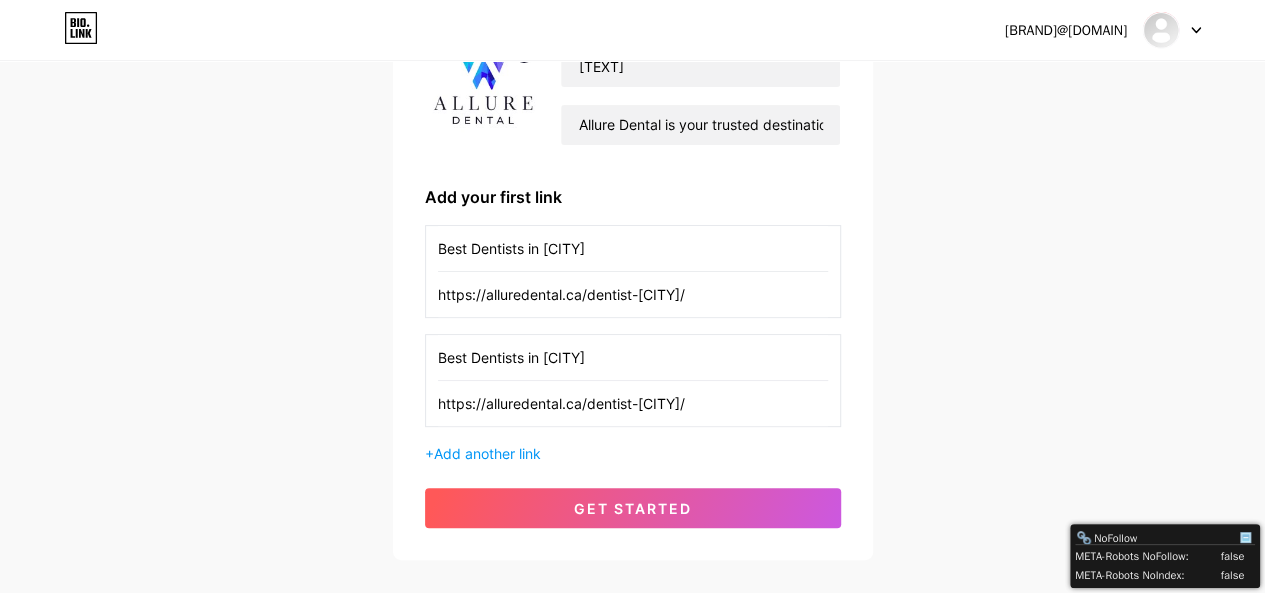 click on "Best Dentists in Whitby" at bounding box center (633, 357) 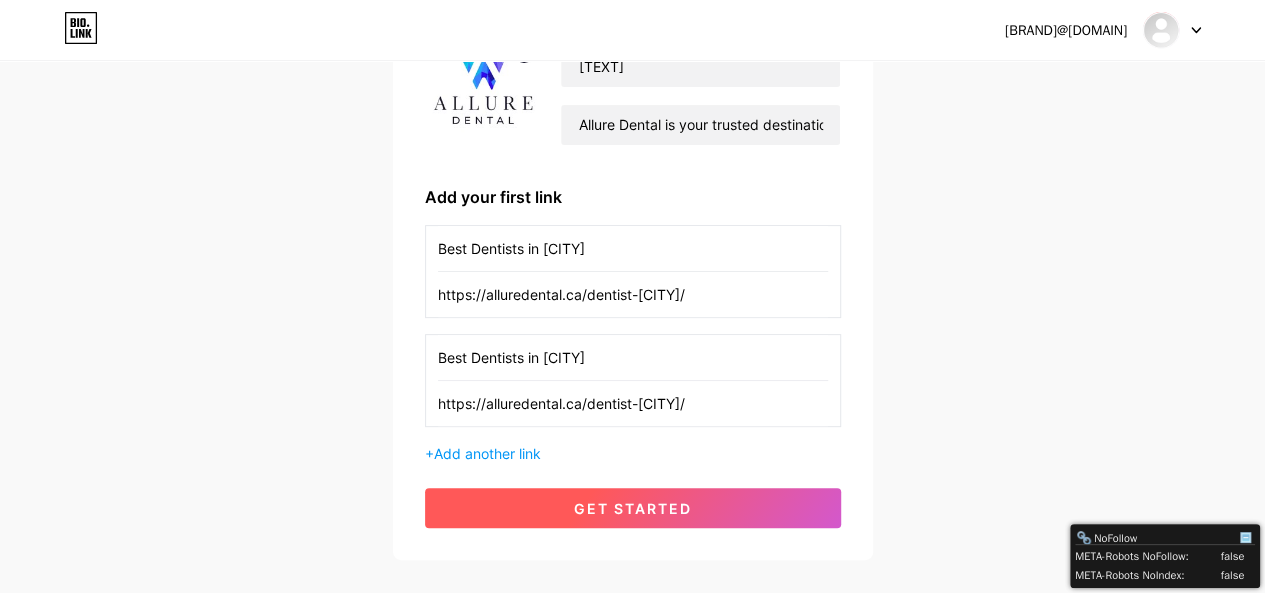 type on "Best Dentists in Pickering" 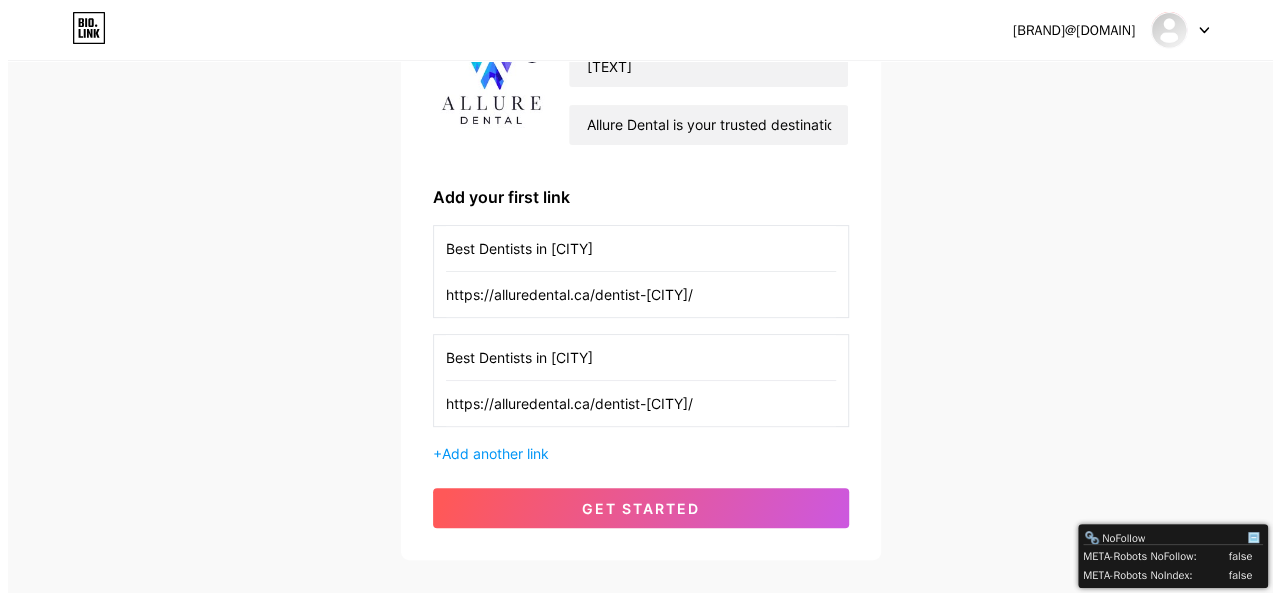 scroll, scrollTop: 0, scrollLeft: 0, axis: both 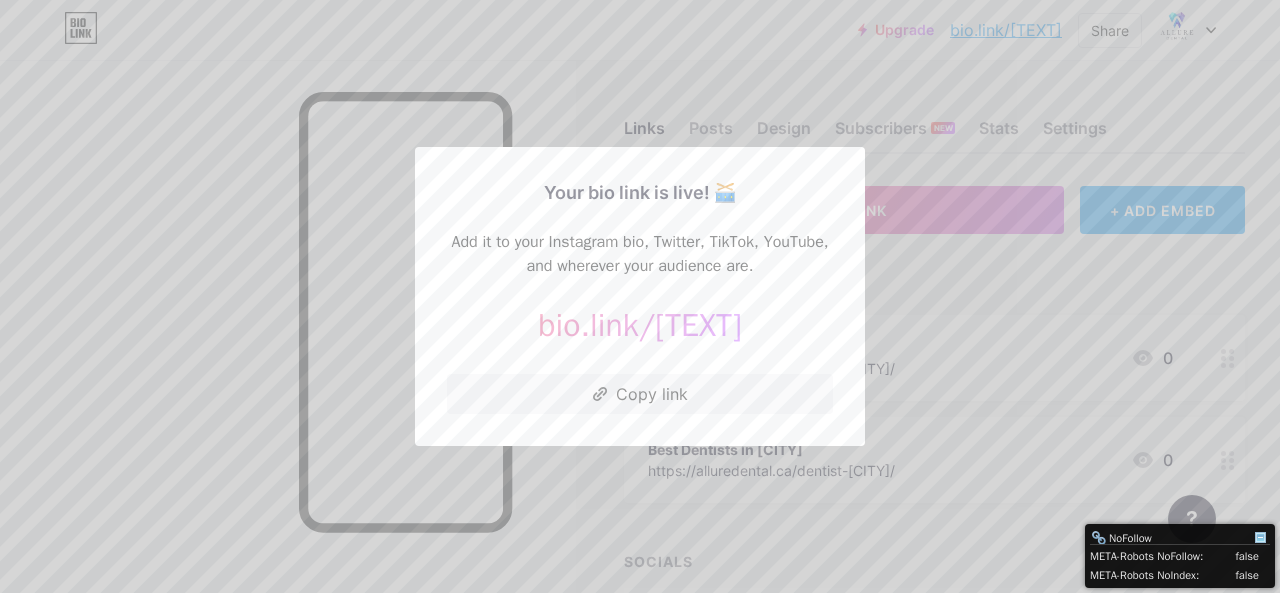 click on "dentistinwhitby" at bounding box center (698, 325) 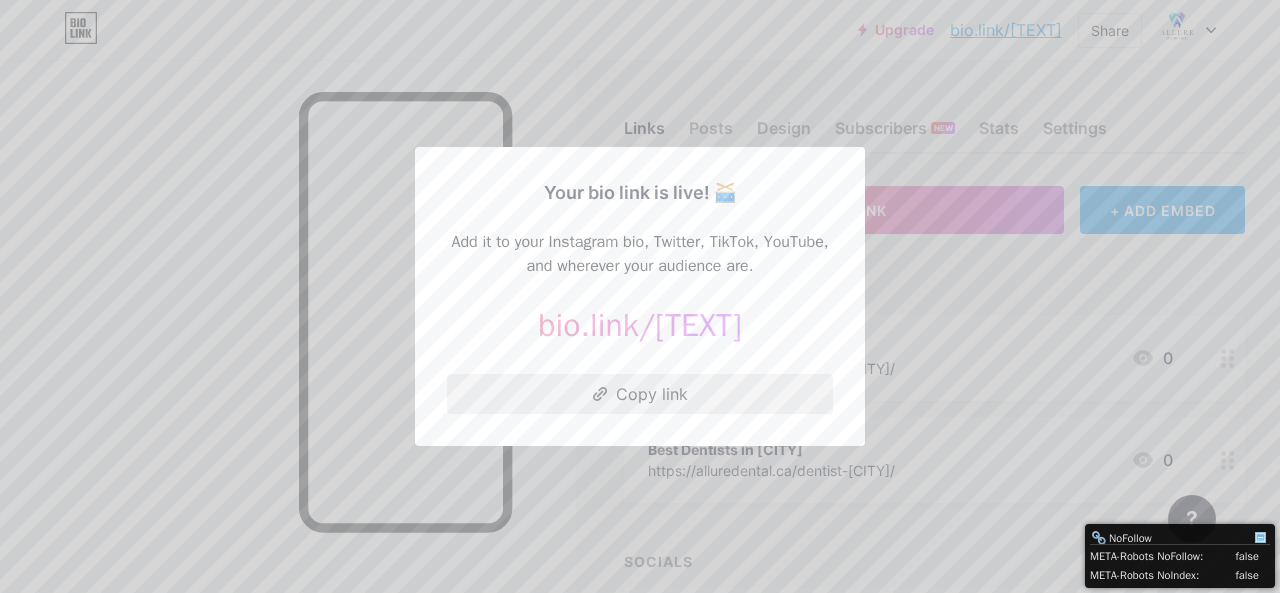 click on "Copy link" at bounding box center (640, 394) 